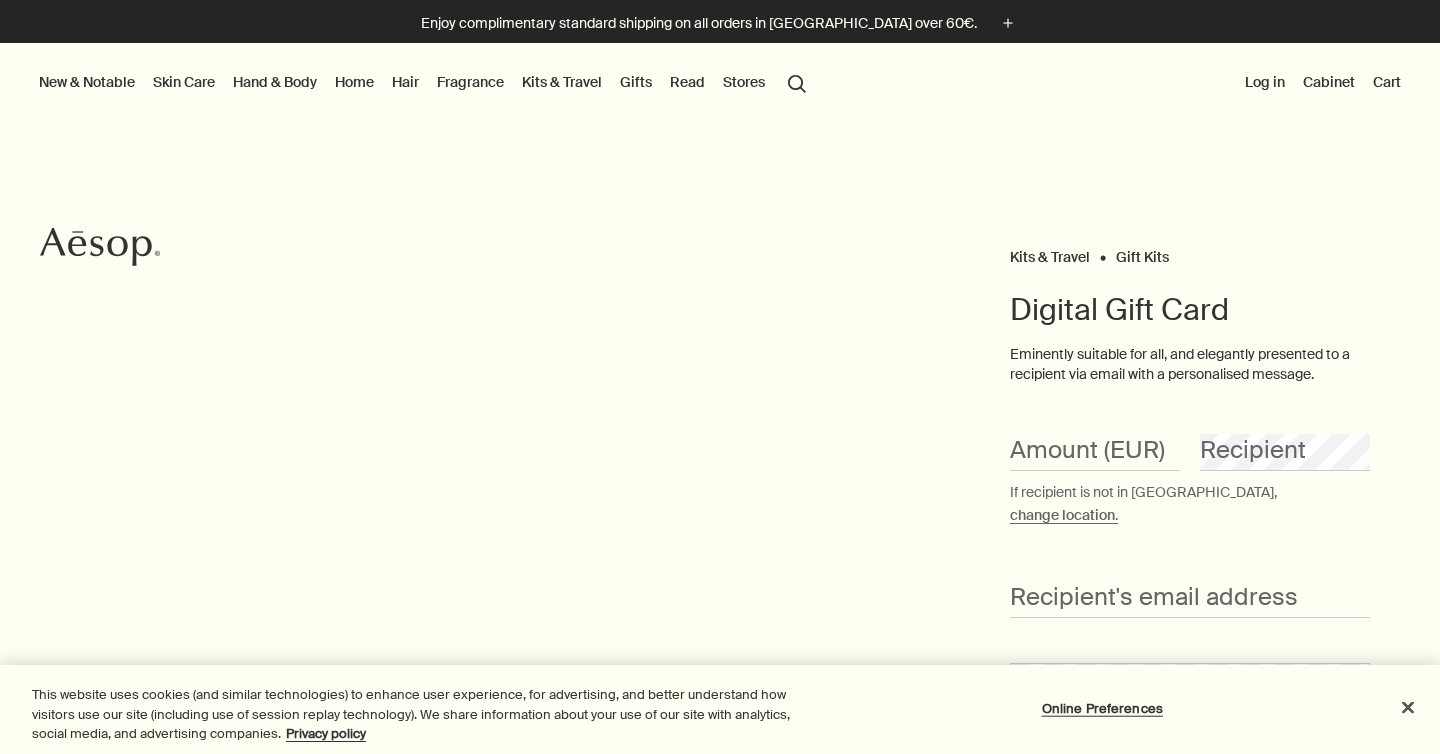 scroll, scrollTop: 0, scrollLeft: 0, axis: both 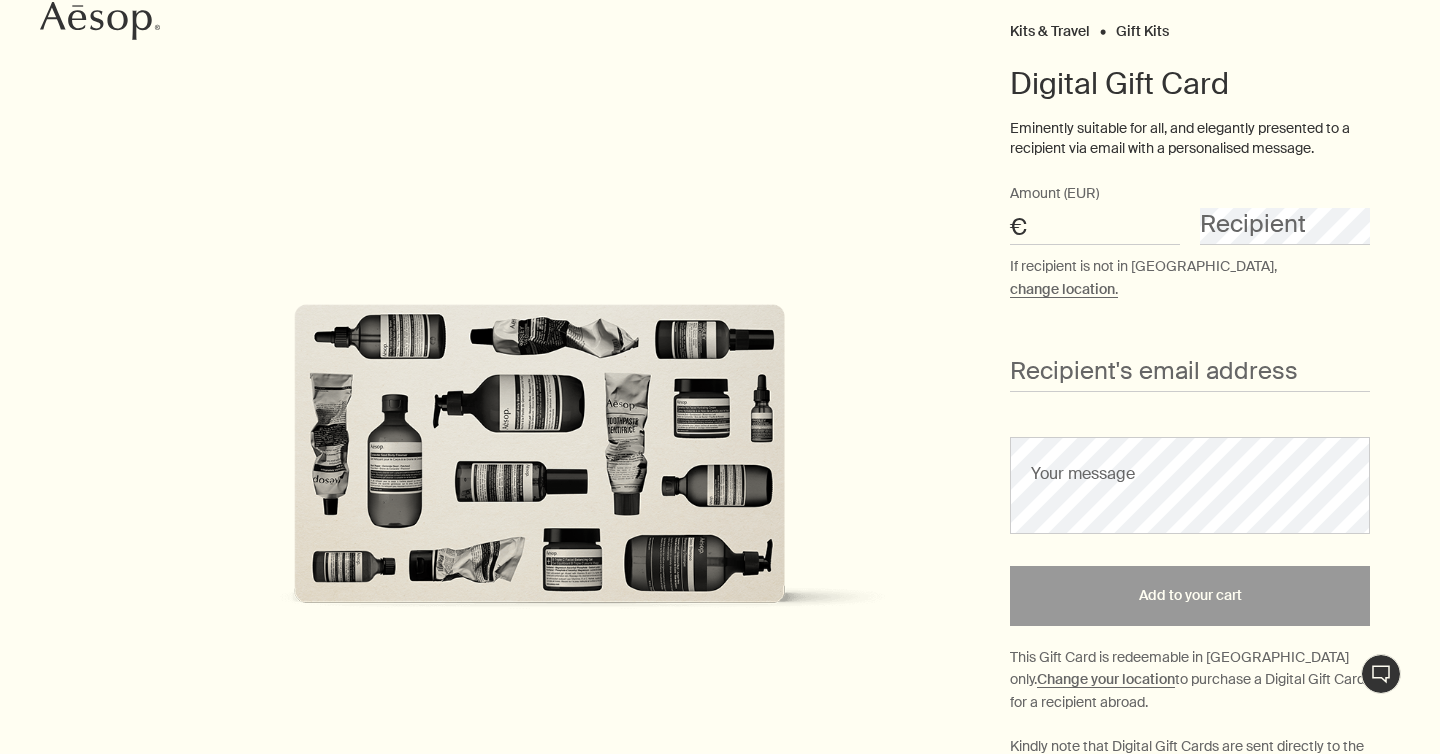 click on "Amount (EUR)" at bounding box center (1095, 226) 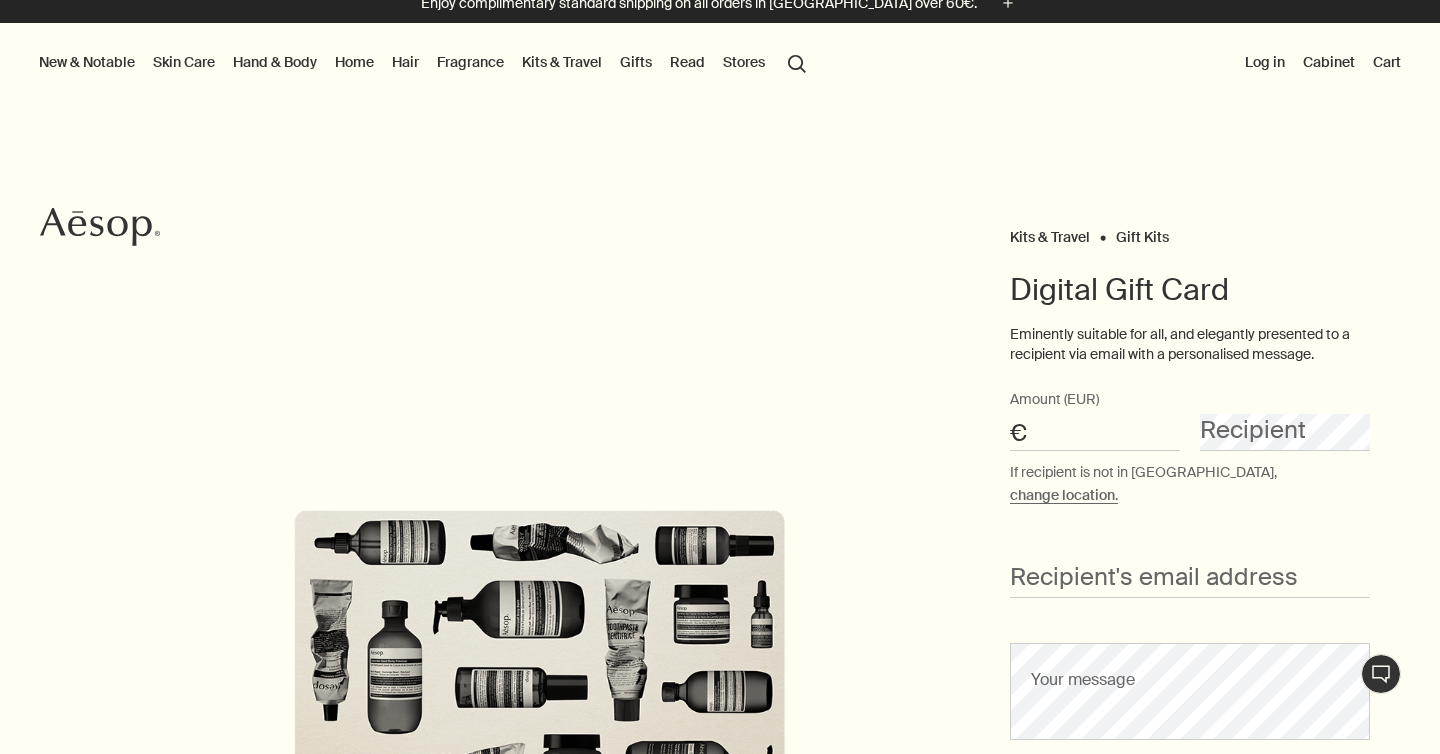 scroll, scrollTop: 5, scrollLeft: 0, axis: vertical 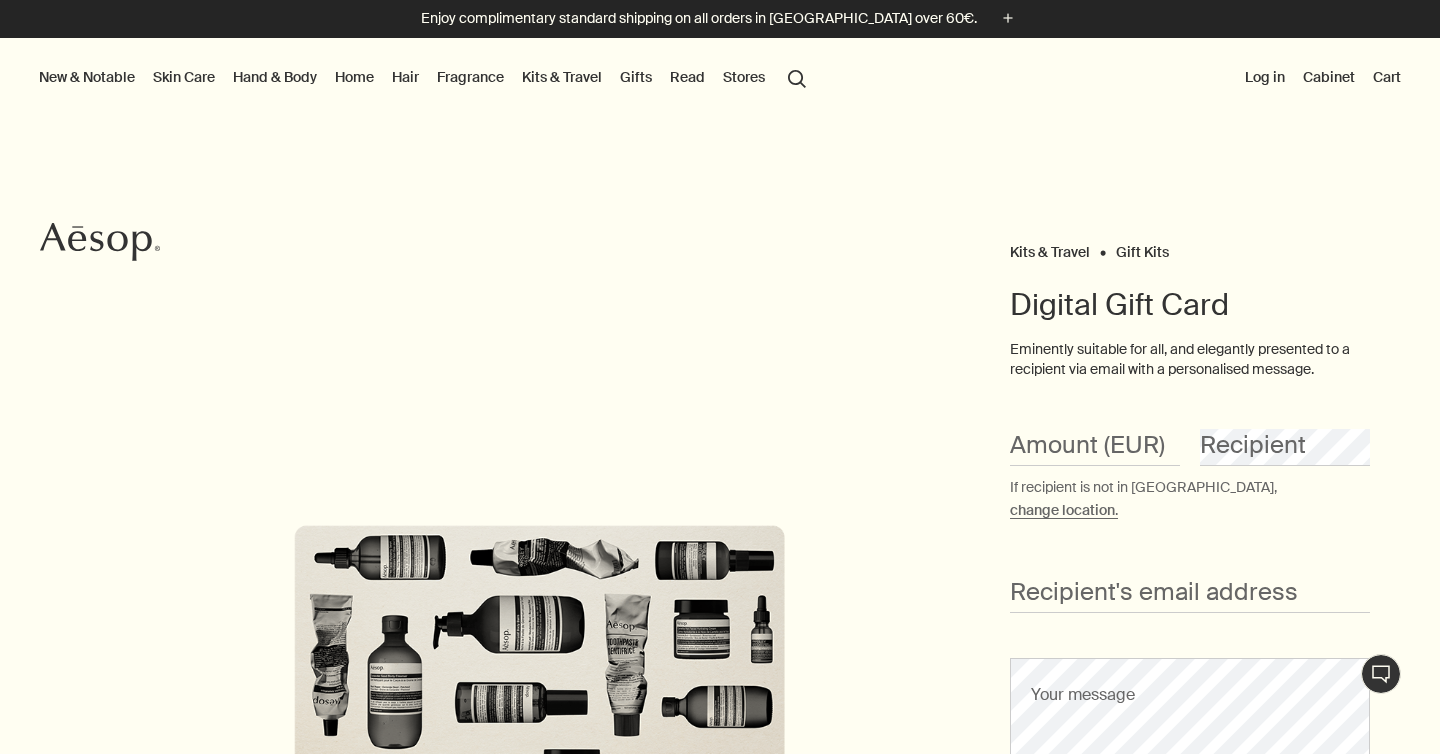 click on "change location" at bounding box center [1062, 510] 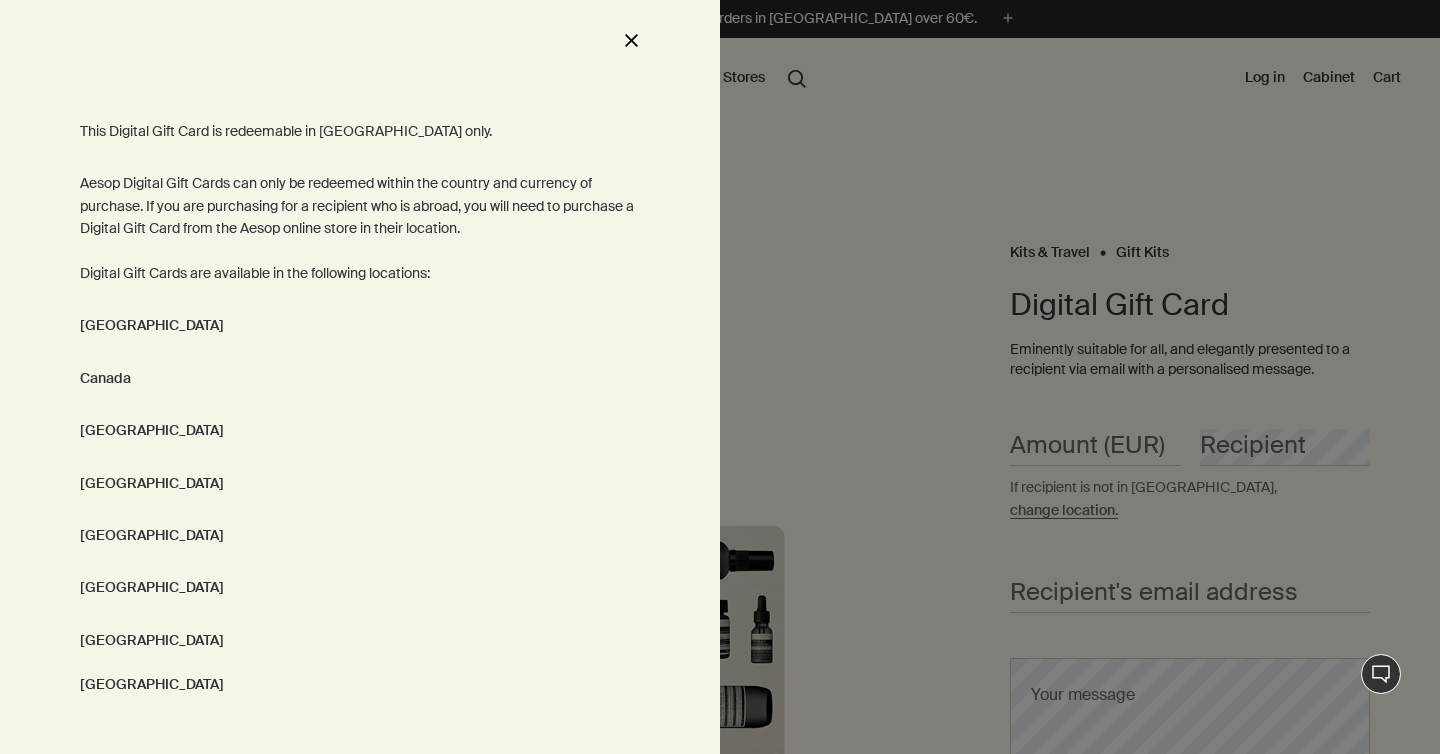 click on "[GEOGRAPHIC_DATA]" at bounding box center (152, 684) 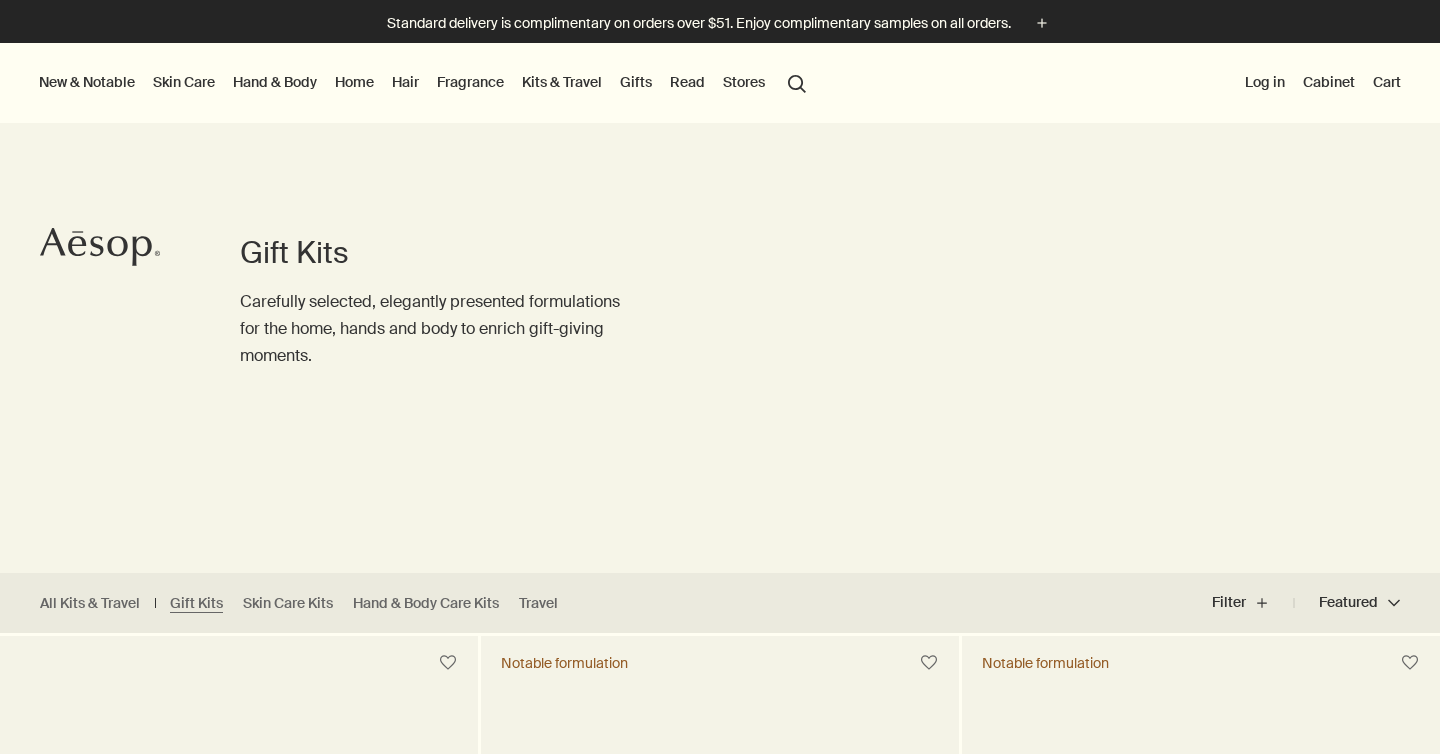 scroll, scrollTop: 0, scrollLeft: 0, axis: both 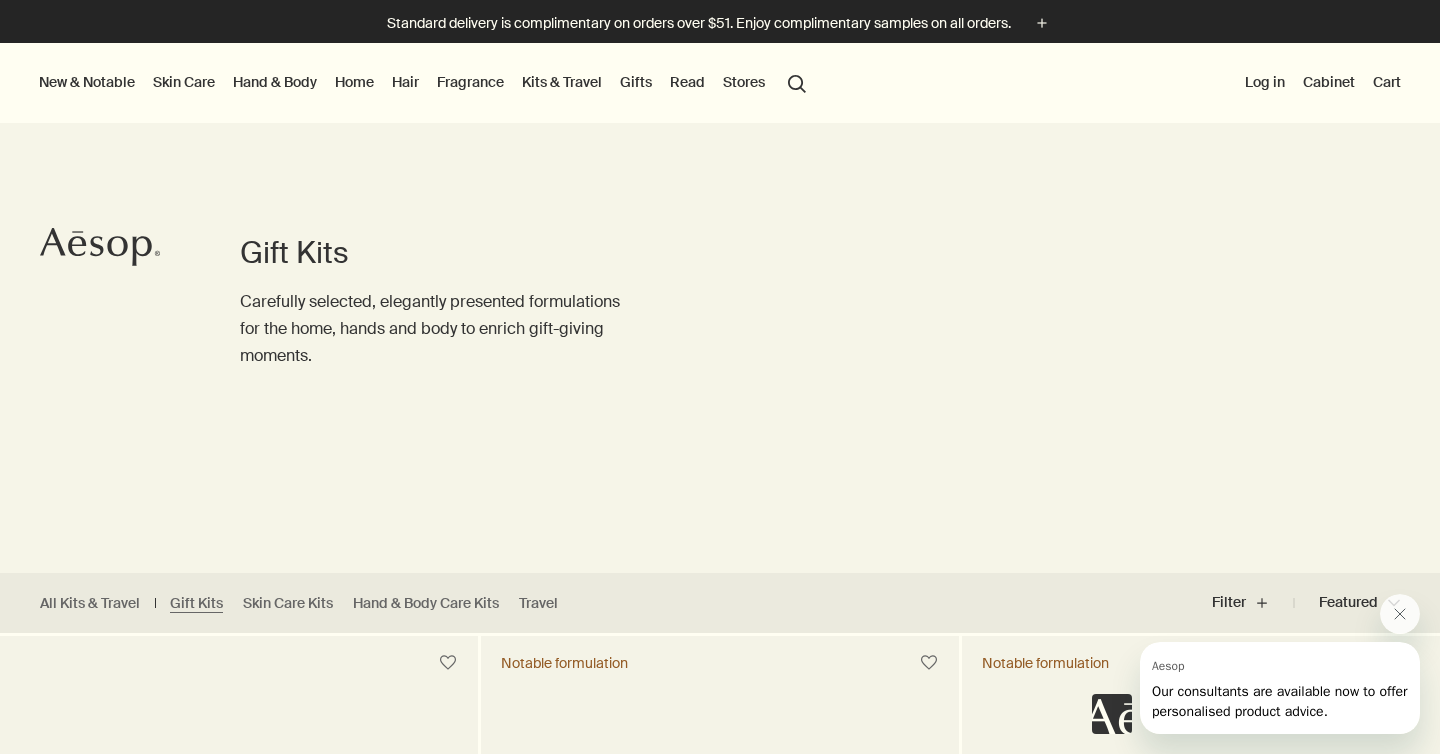 click on "Gifts" at bounding box center (636, 82) 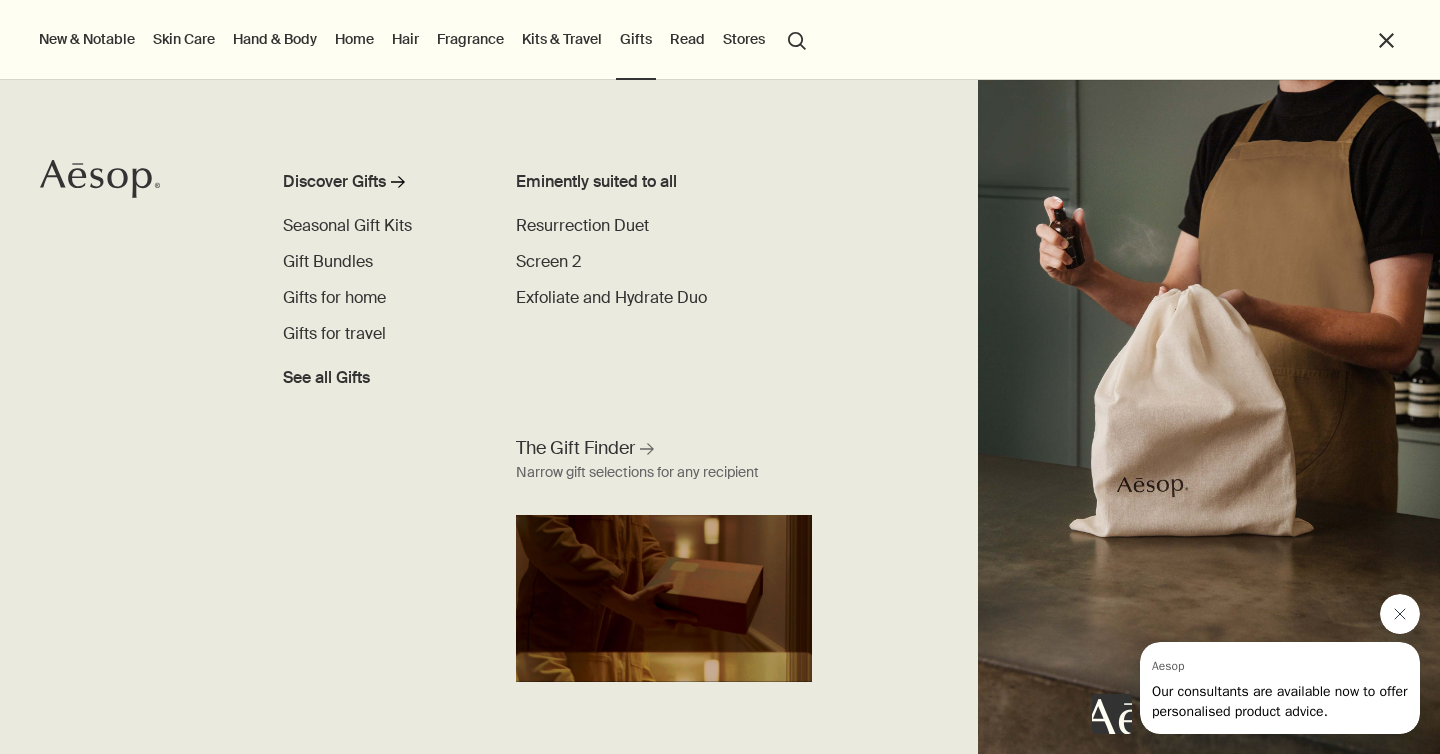 click 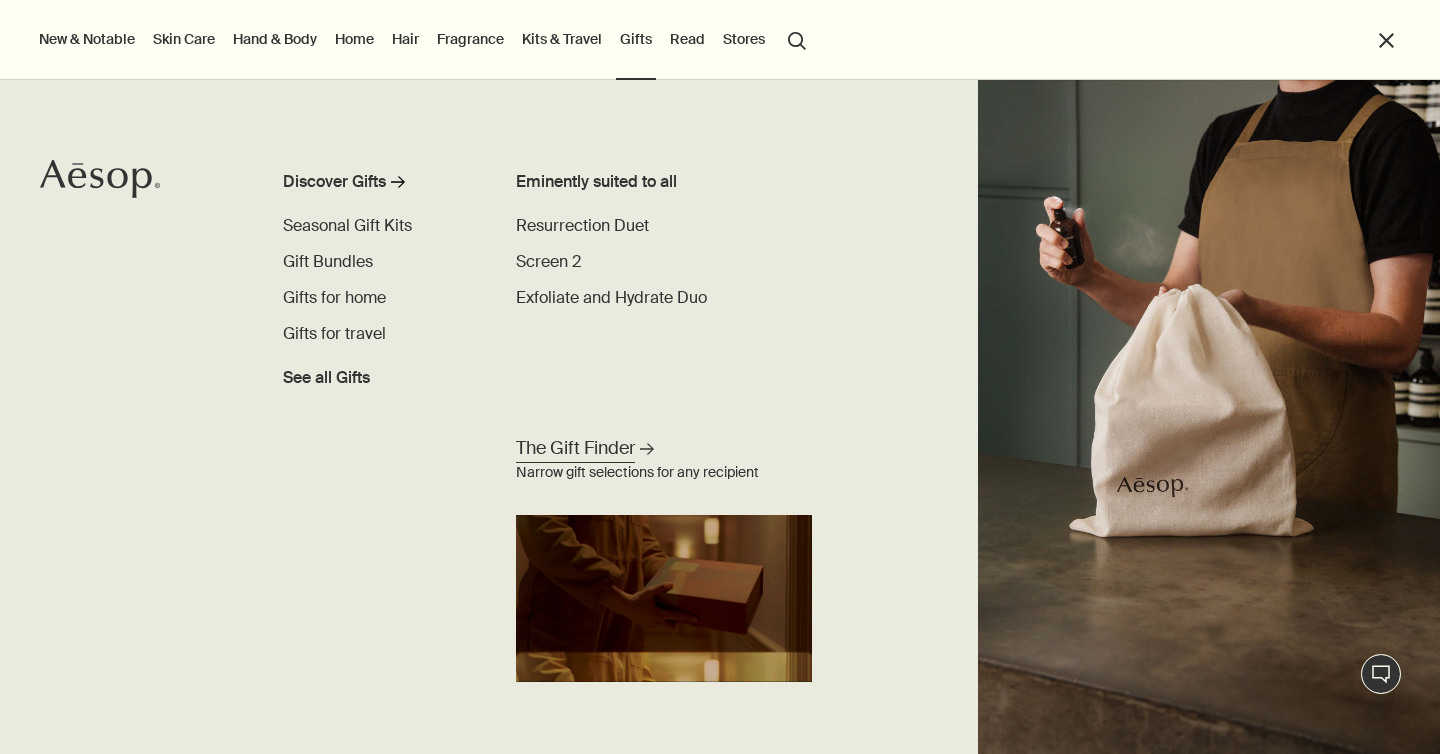 click on "The Gift Finder" at bounding box center (575, 448) 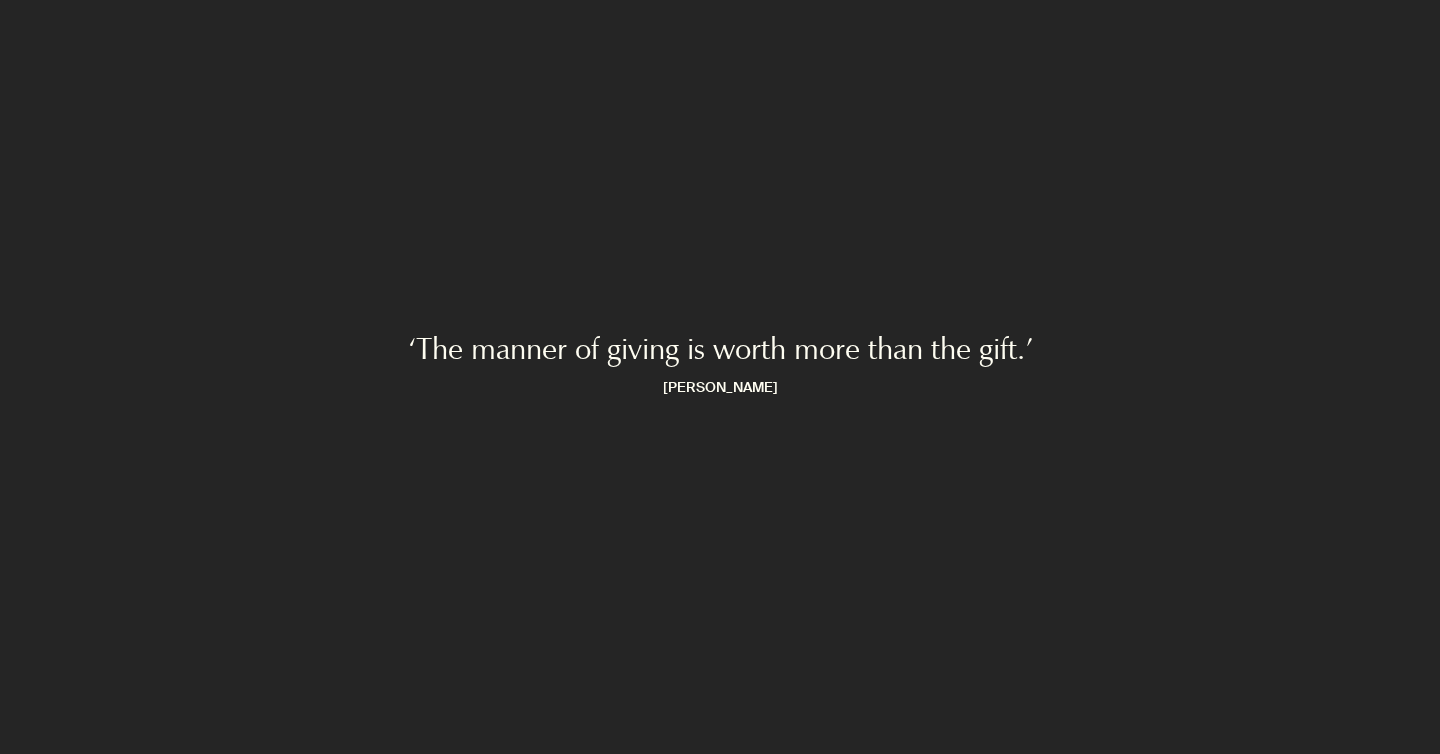 scroll, scrollTop: 0, scrollLeft: 0, axis: both 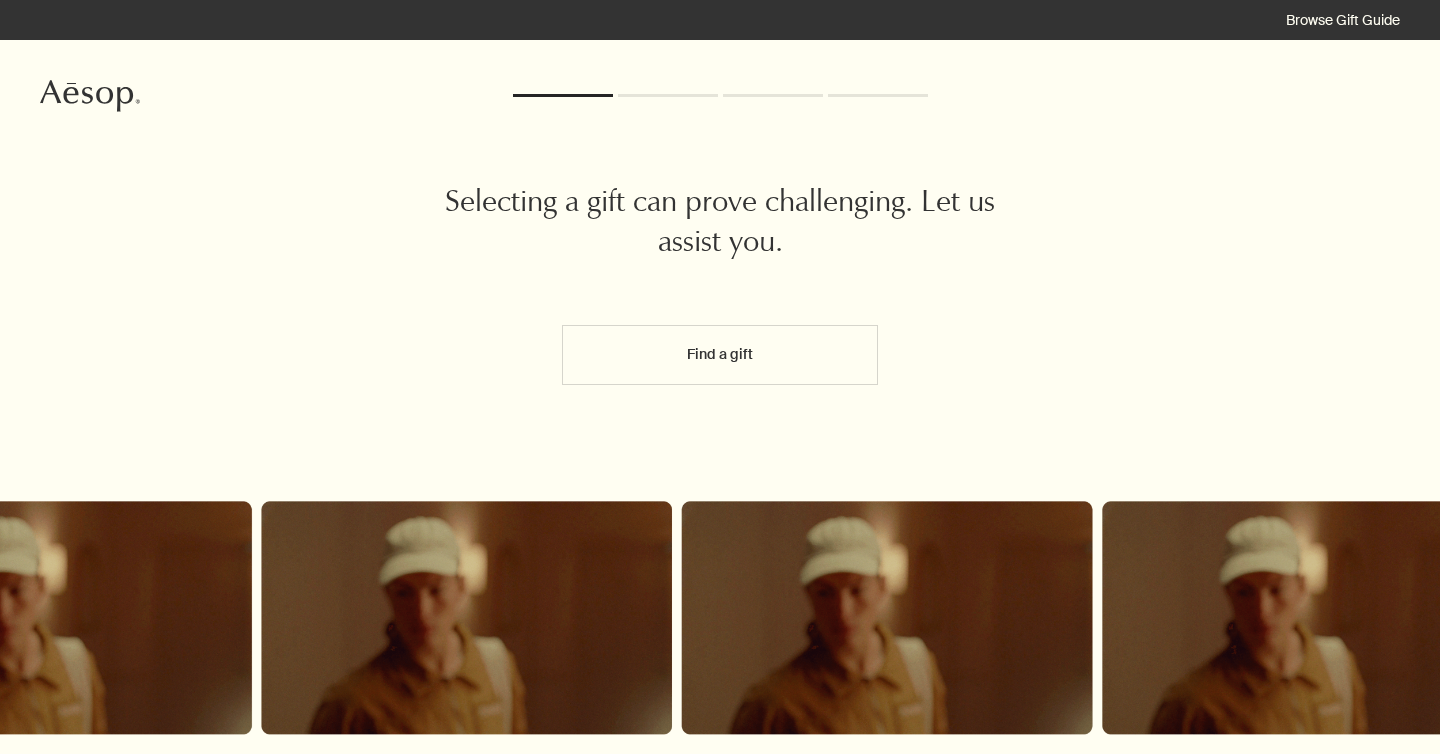 click on "Selecting a gift can prove challenging. Let us assist you.  Find a gift" at bounding box center [720, 490] 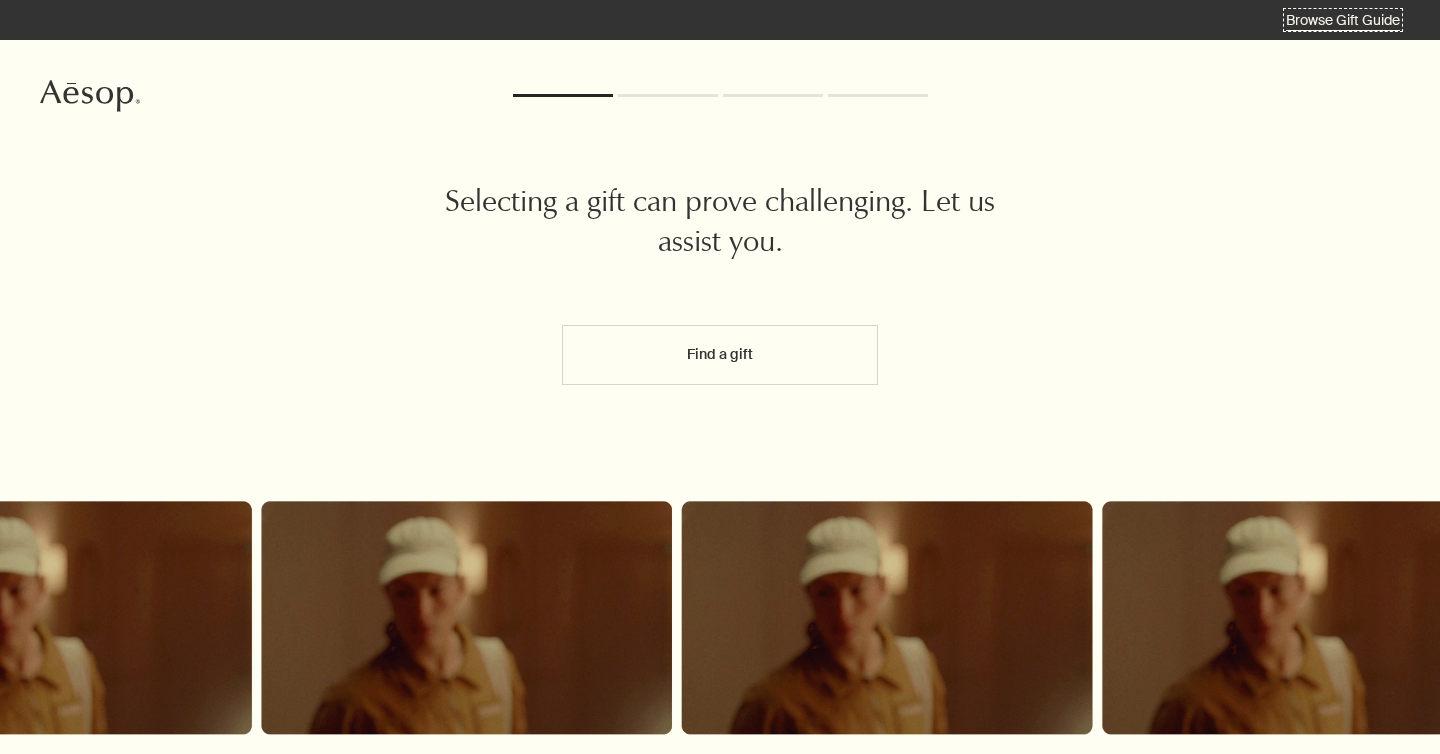 click on "Browse Gift Guide" at bounding box center [1343, 20] 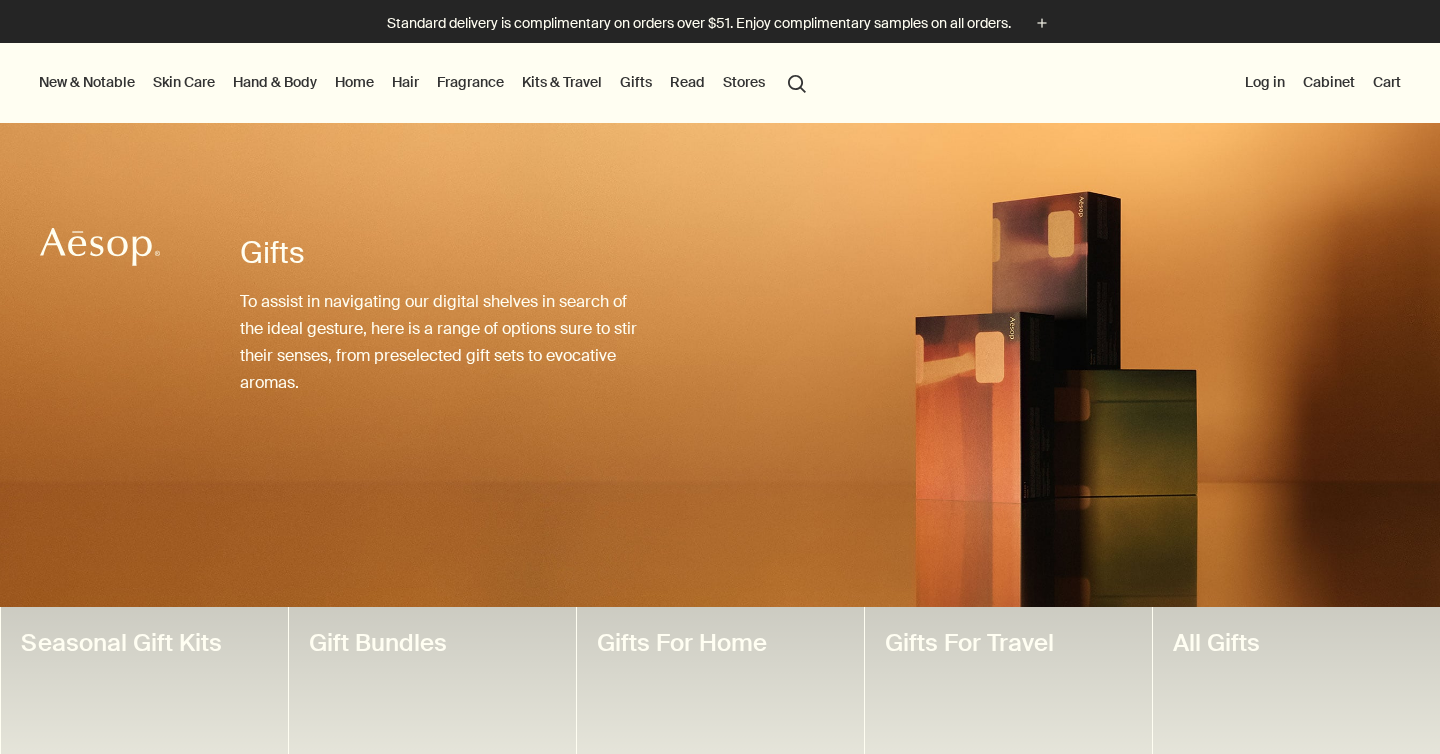 scroll, scrollTop: 0, scrollLeft: 0, axis: both 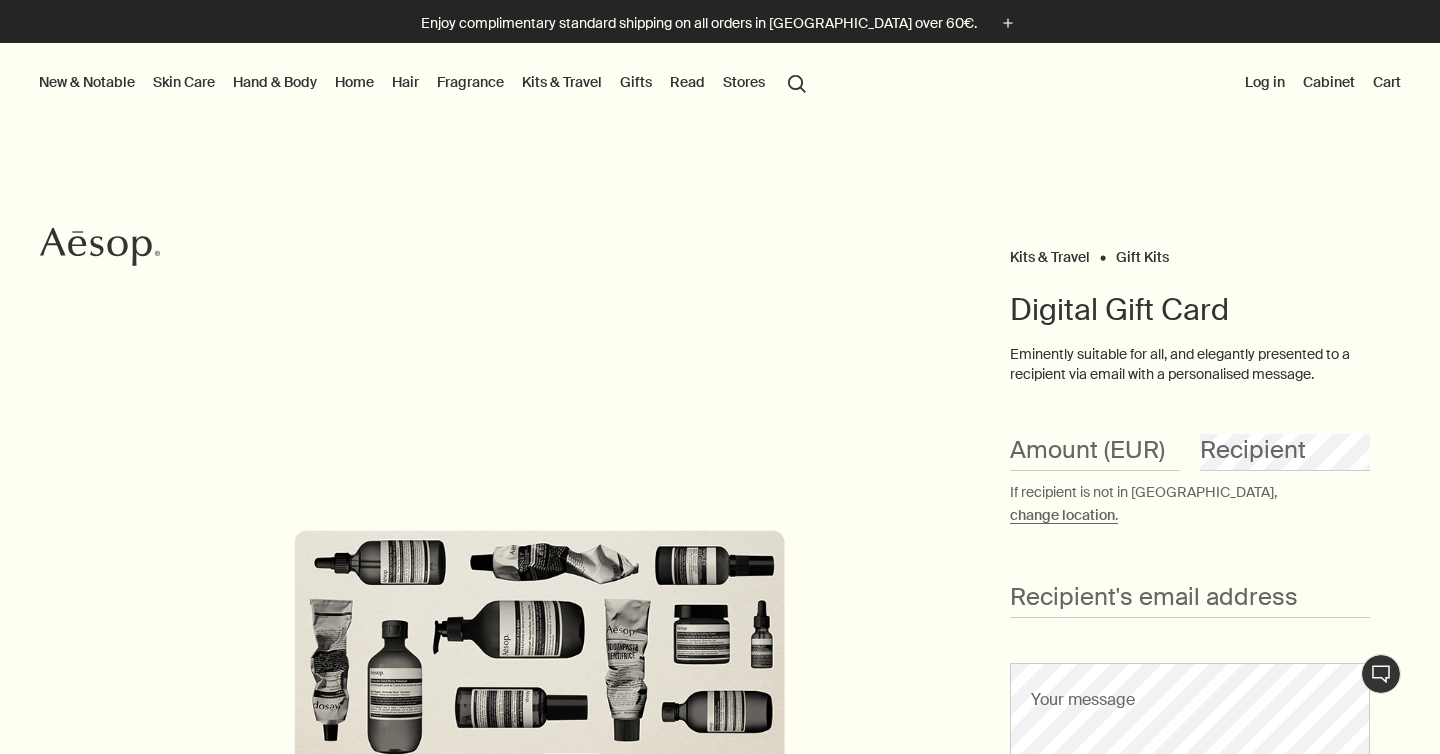 click on "change location" at bounding box center [1062, 515] 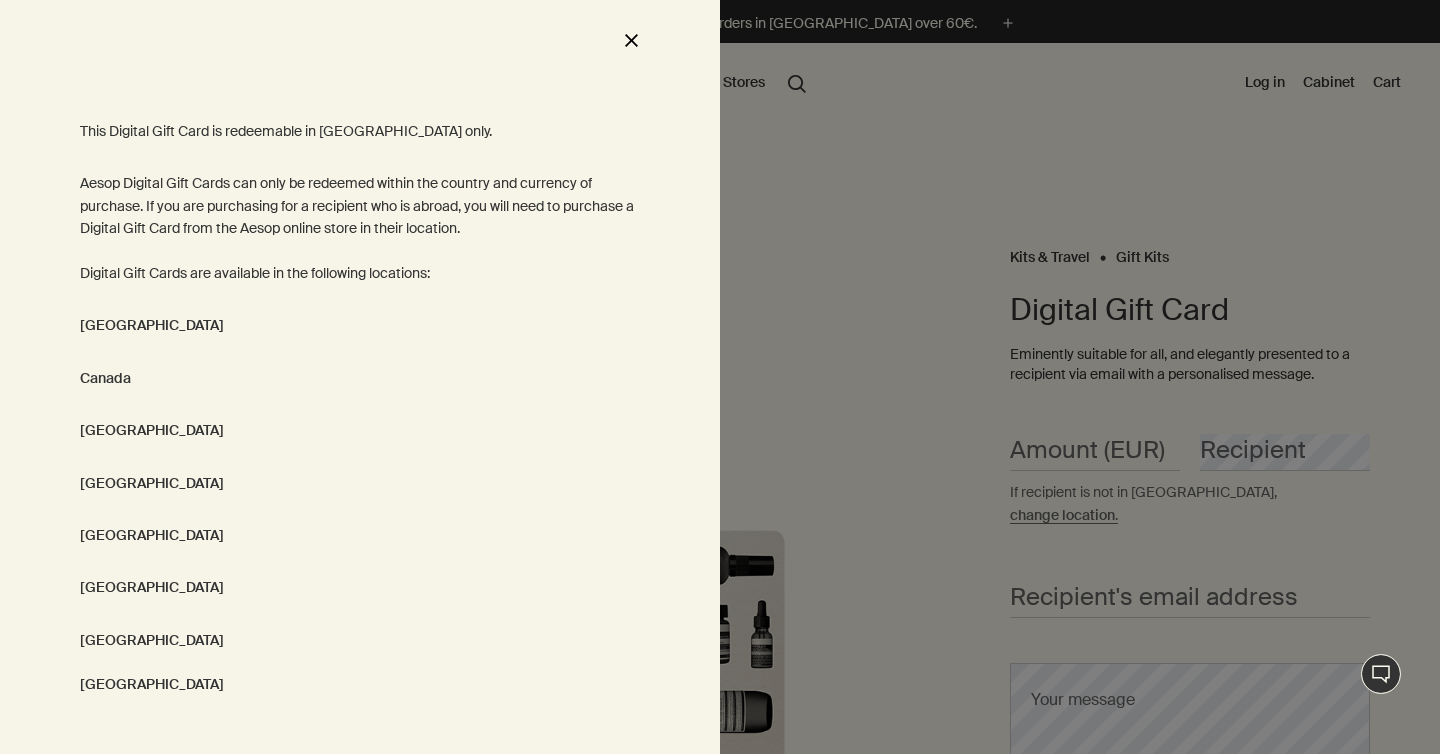 click on "[GEOGRAPHIC_DATA]" at bounding box center (152, 684) 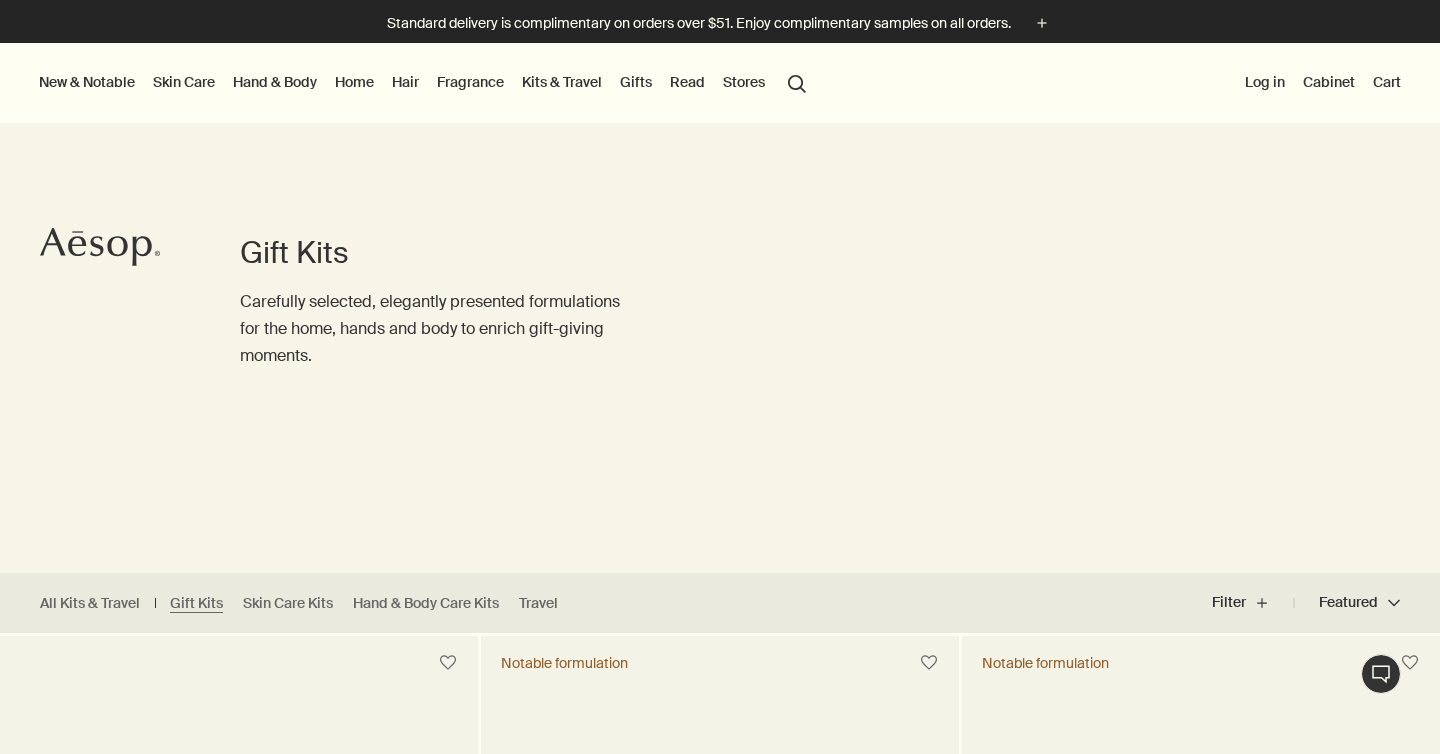 scroll, scrollTop: 0, scrollLeft: 0, axis: both 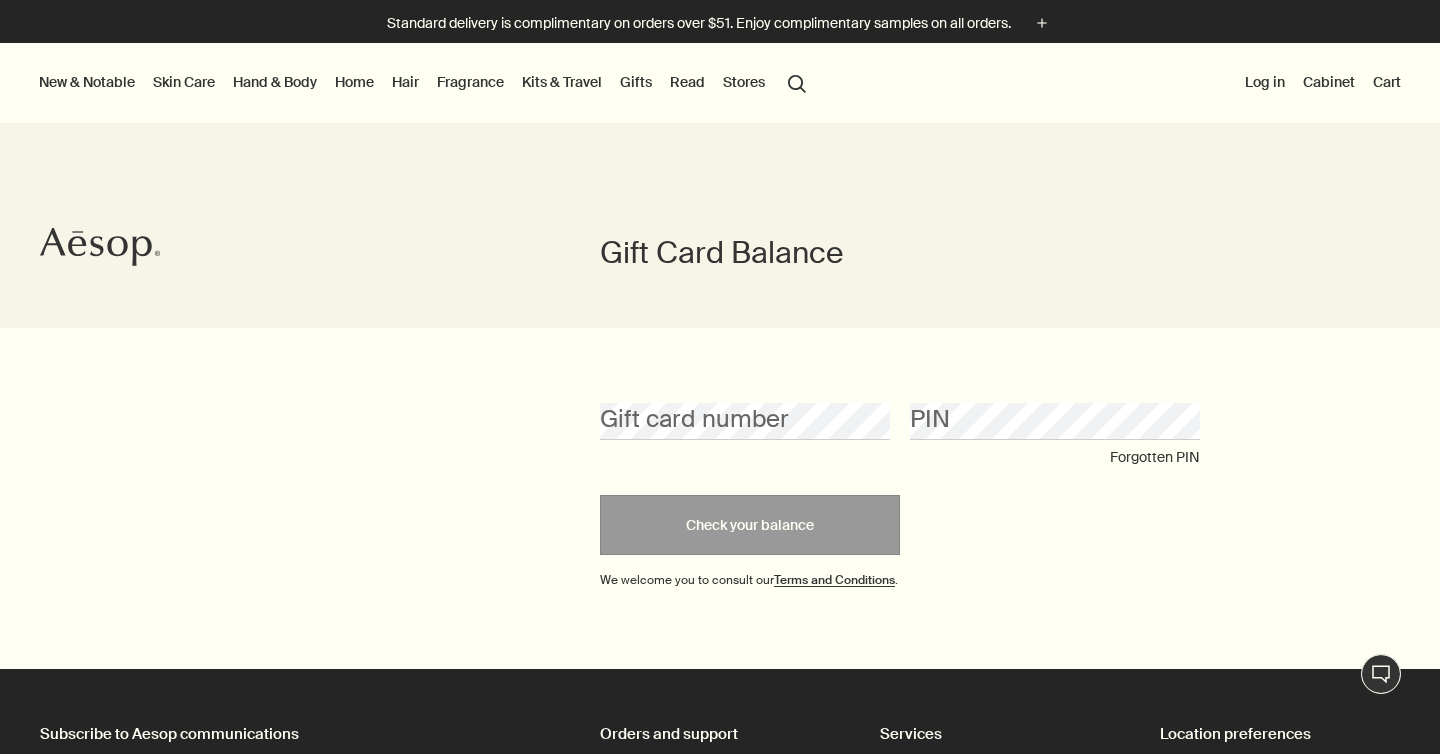 click on "search Search" at bounding box center [797, 82] 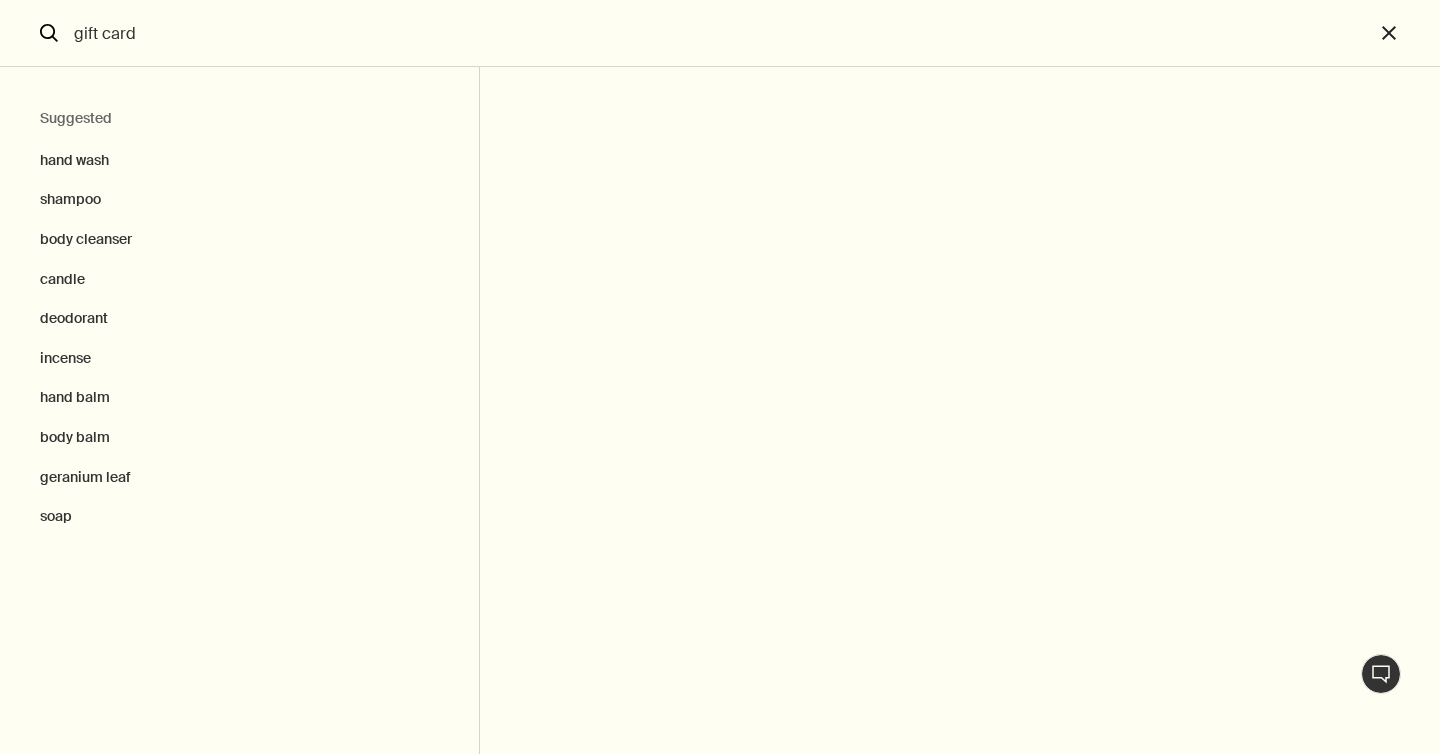 type on "gift card" 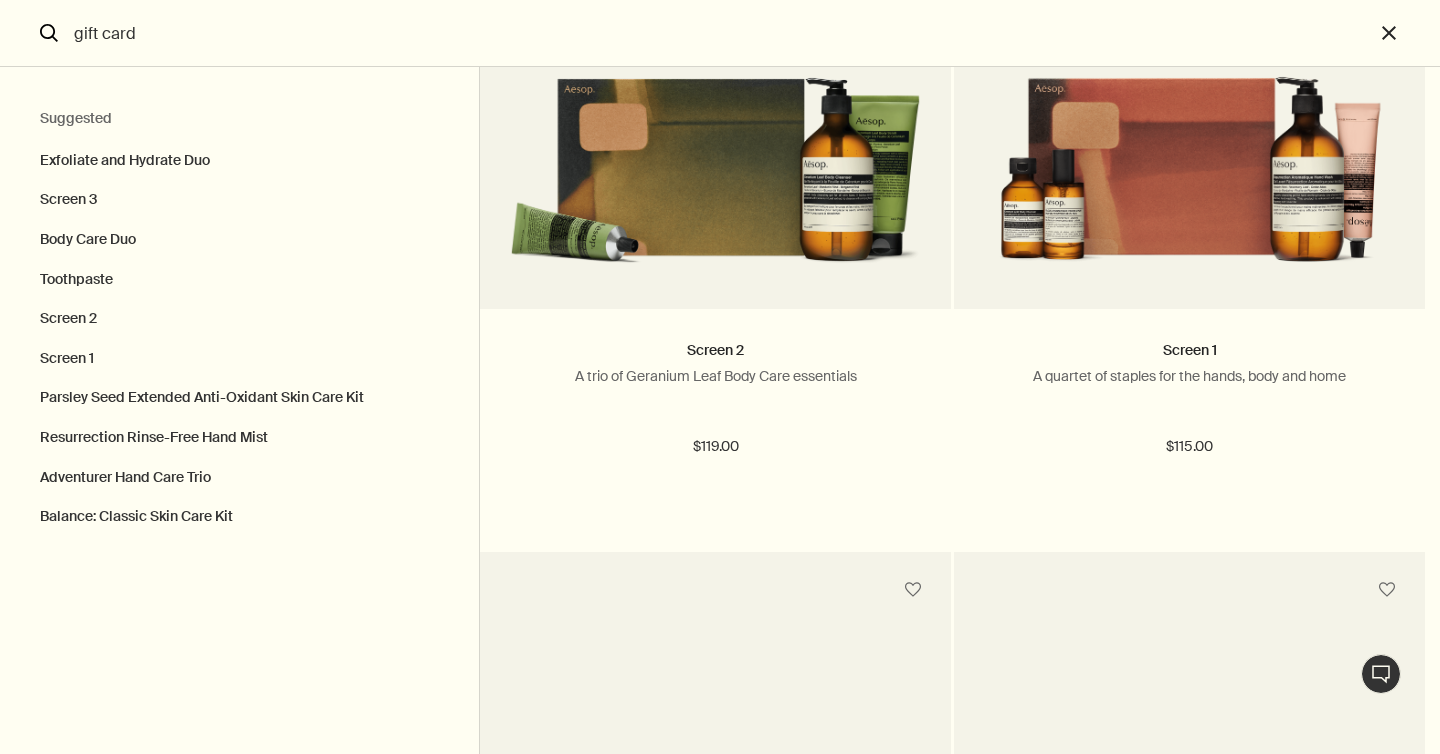scroll, scrollTop: 0, scrollLeft: 0, axis: both 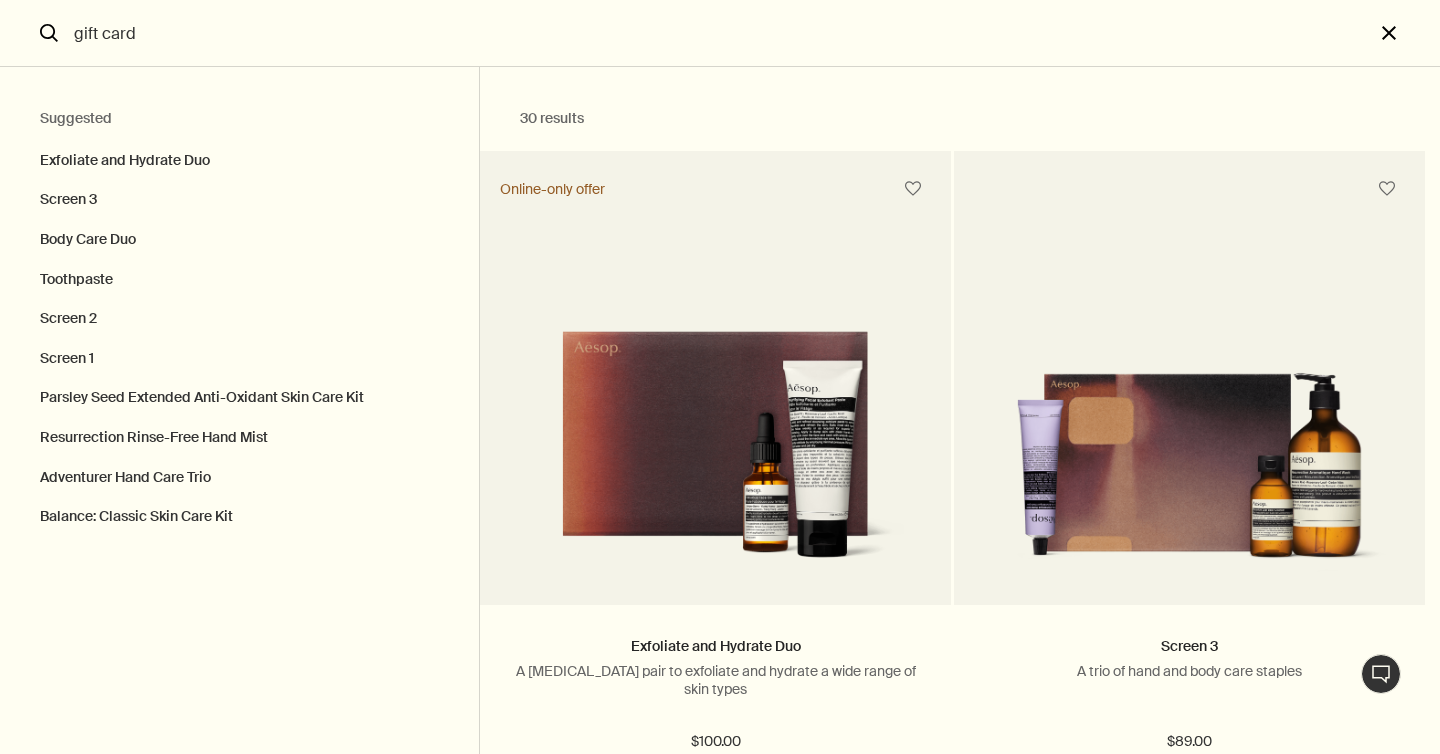click on "close" at bounding box center [1407, 33] 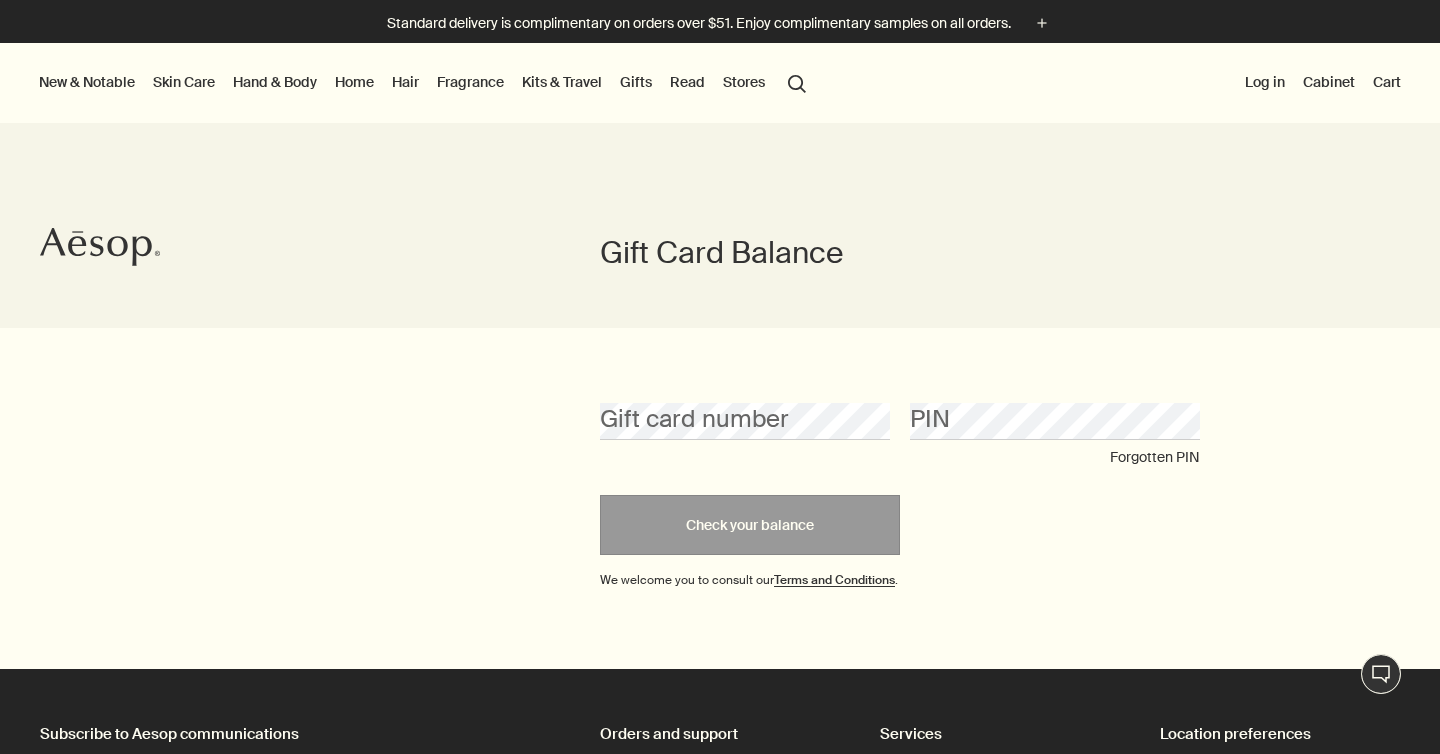 click on "Gifts" at bounding box center [636, 82] 